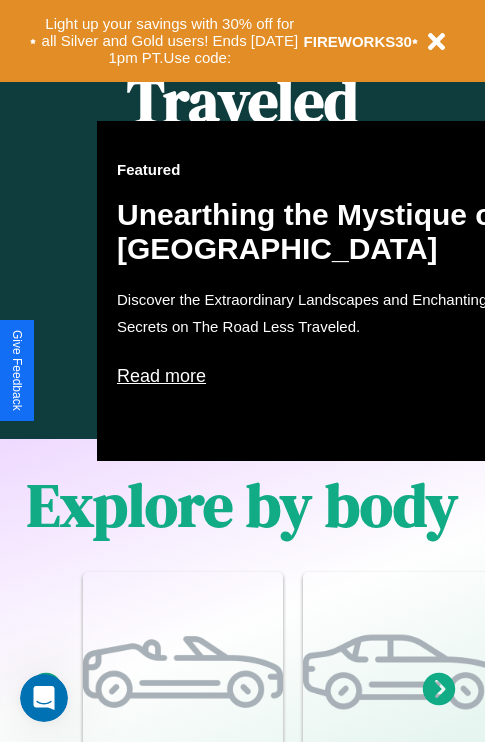 scroll, scrollTop: 1285, scrollLeft: 0, axis: vertical 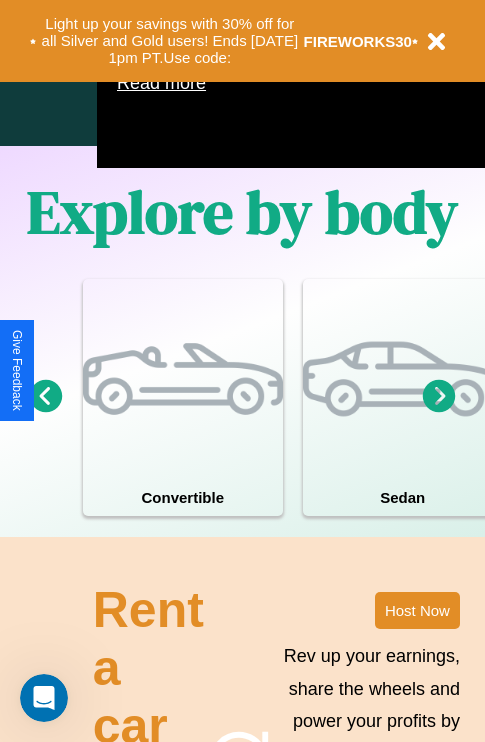 click 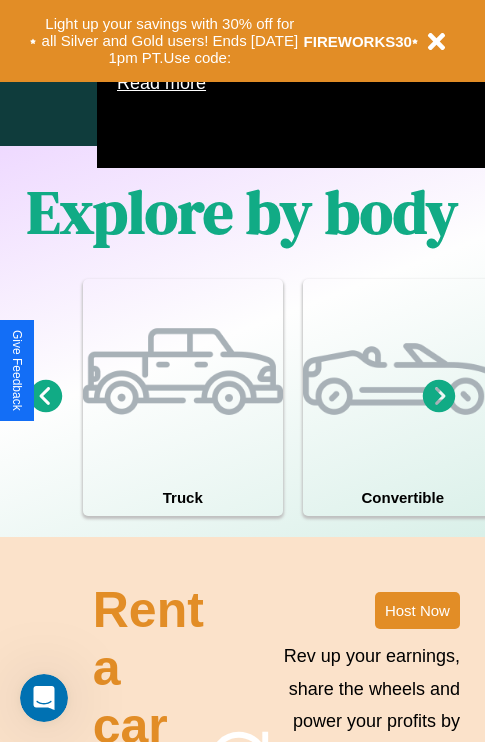 click 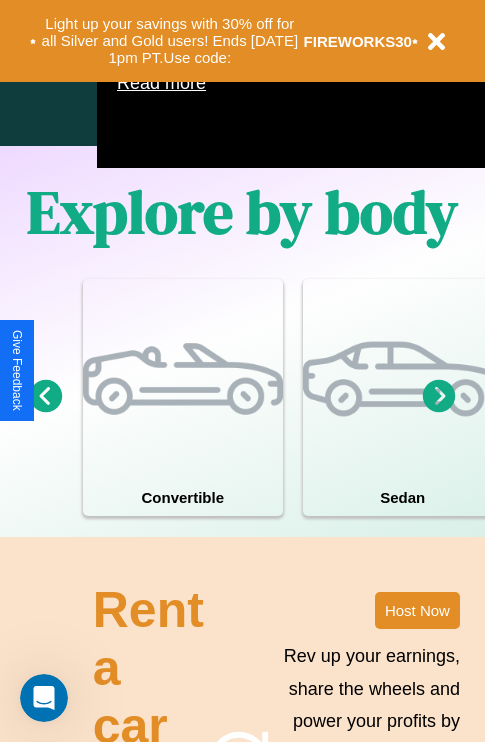 click 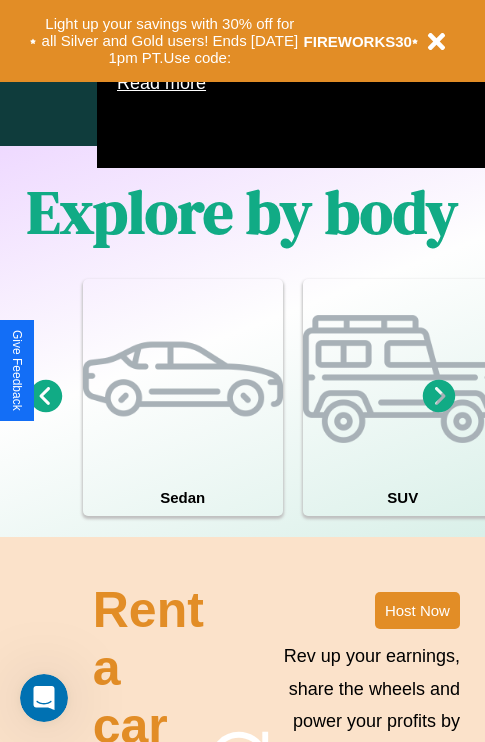 click 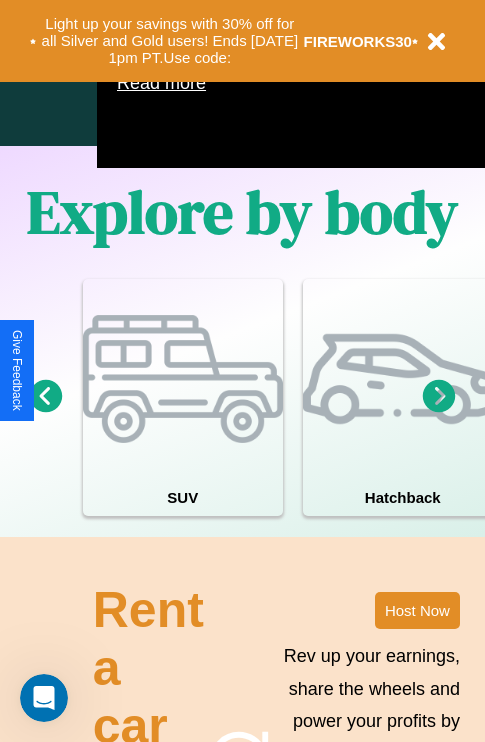 click 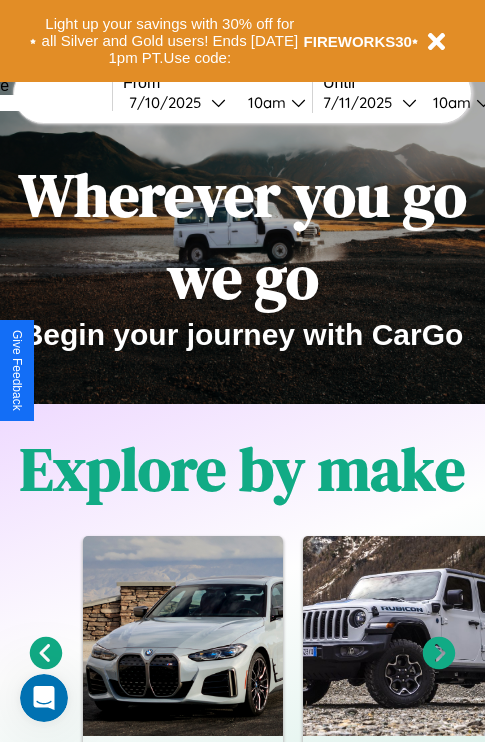scroll, scrollTop: 0, scrollLeft: 0, axis: both 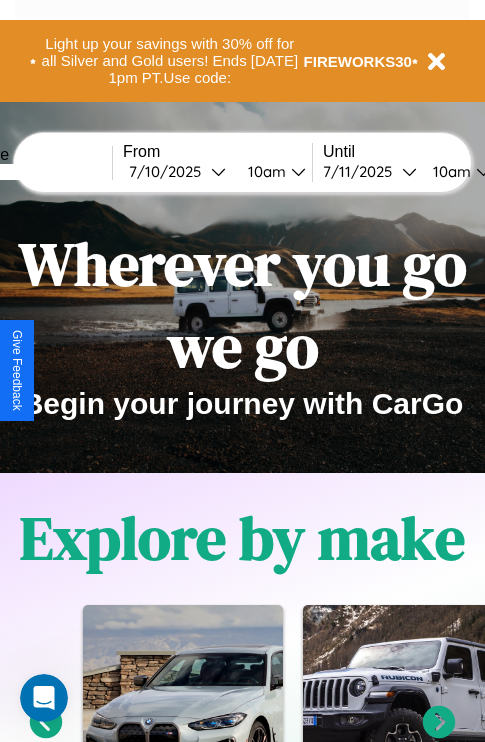 click at bounding box center (37, 172) 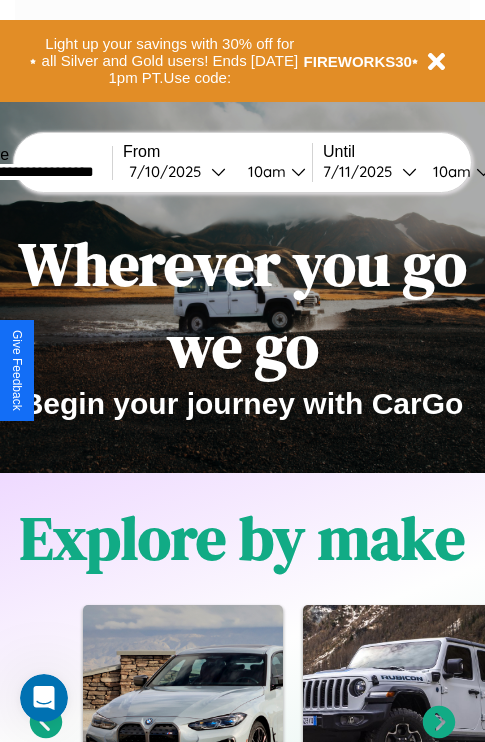 type on "**********" 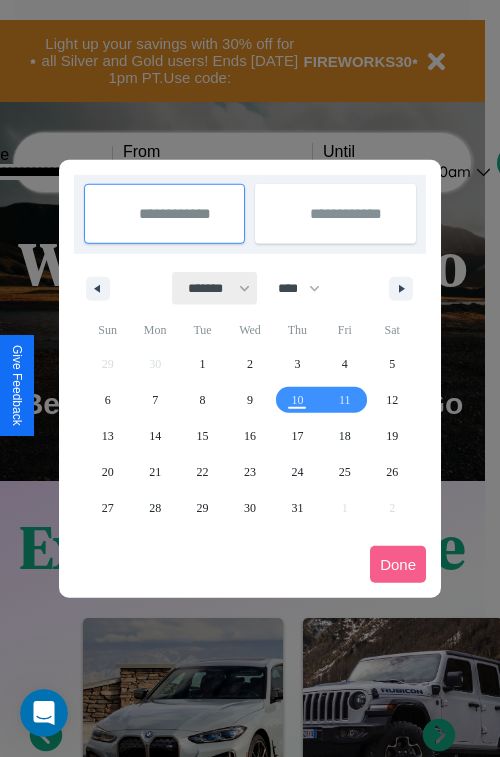 click on "******* ******** ***** ***** *** **** **** ****** ********* ******* ******** ********" at bounding box center (215, 288) 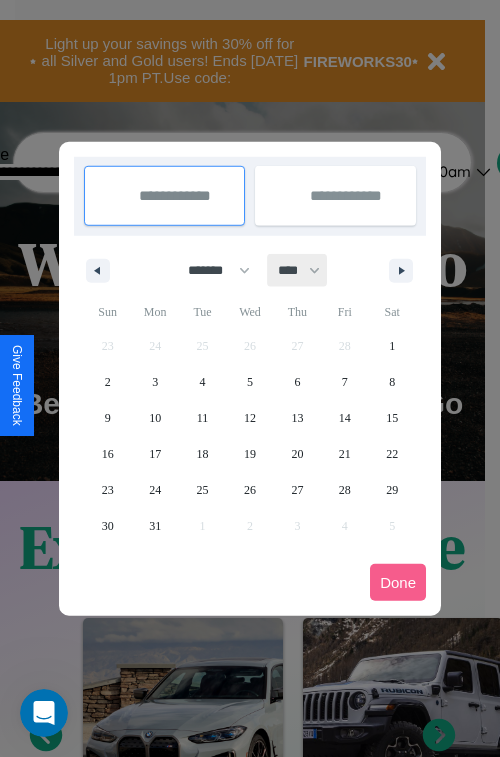 click on "**** **** **** **** **** **** **** **** **** **** **** **** **** **** **** **** **** **** **** **** **** **** **** **** **** **** **** **** **** **** **** **** **** **** **** **** **** **** **** **** **** **** **** **** **** **** **** **** **** **** **** **** **** **** **** **** **** **** **** **** **** **** **** **** **** **** **** **** **** **** **** **** **** **** **** **** **** **** **** **** **** **** **** **** **** **** **** **** **** **** **** **** **** **** **** **** **** **** **** **** **** **** **** **** **** **** **** **** **** **** **** **** **** **** **** **** **** **** **** **** ****" at bounding box center [298, 270] 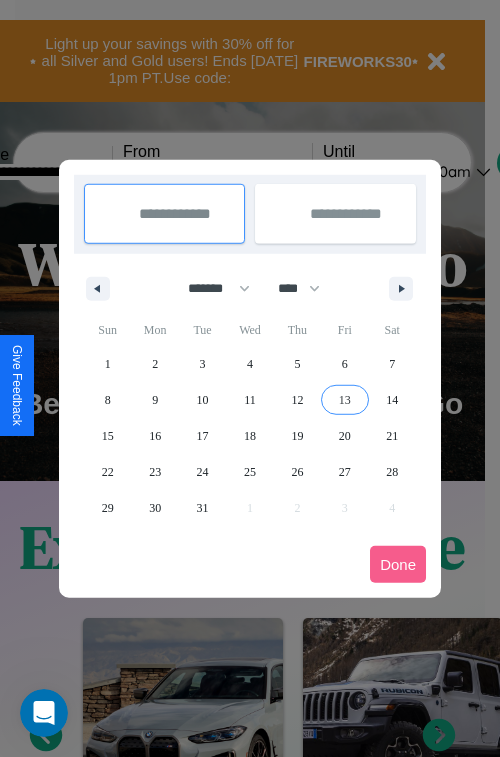 click on "13" at bounding box center [345, 400] 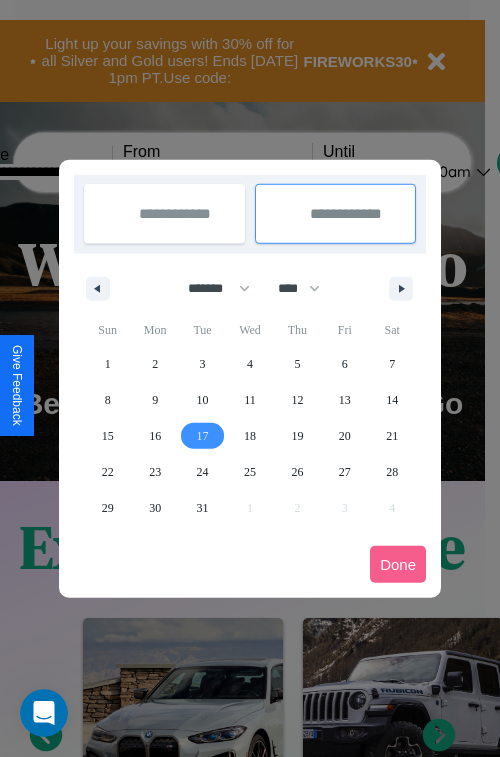 click on "17" at bounding box center (203, 436) 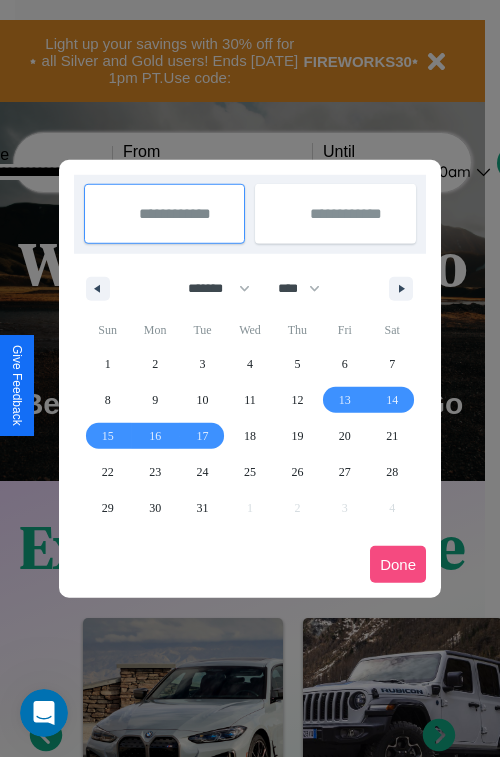 click on "Done" at bounding box center [398, 564] 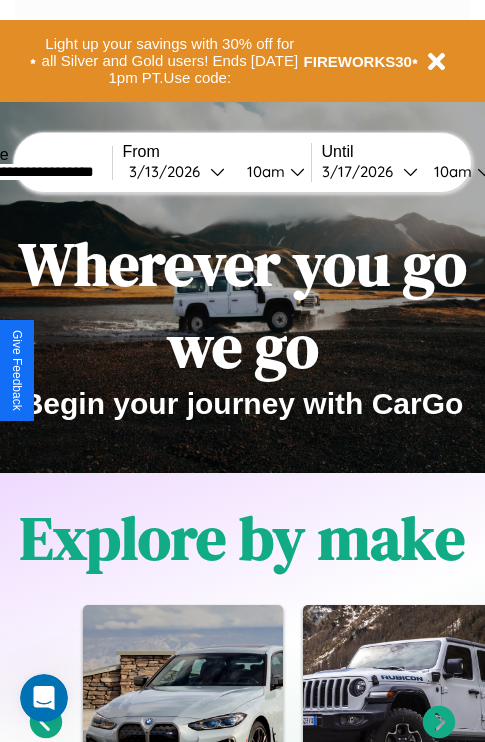 scroll, scrollTop: 0, scrollLeft: 73, axis: horizontal 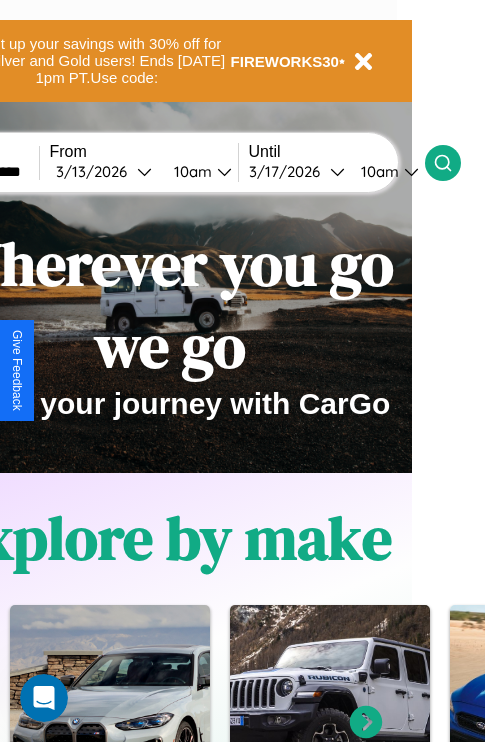 click 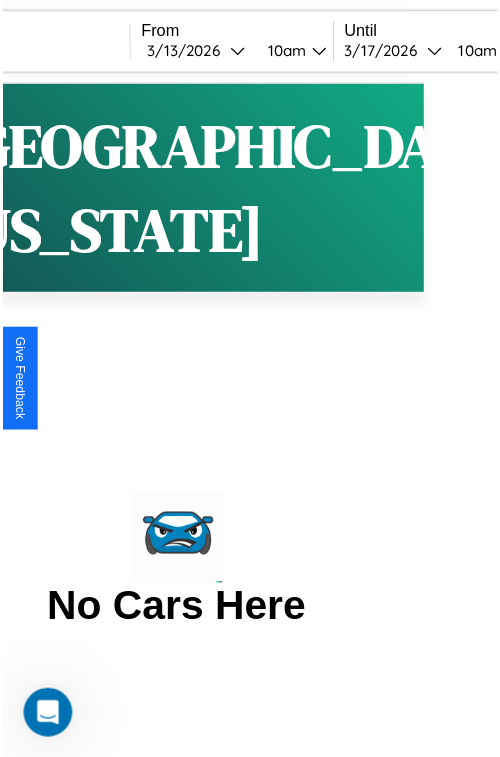 scroll, scrollTop: 0, scrollLeft: 0, axis: both 